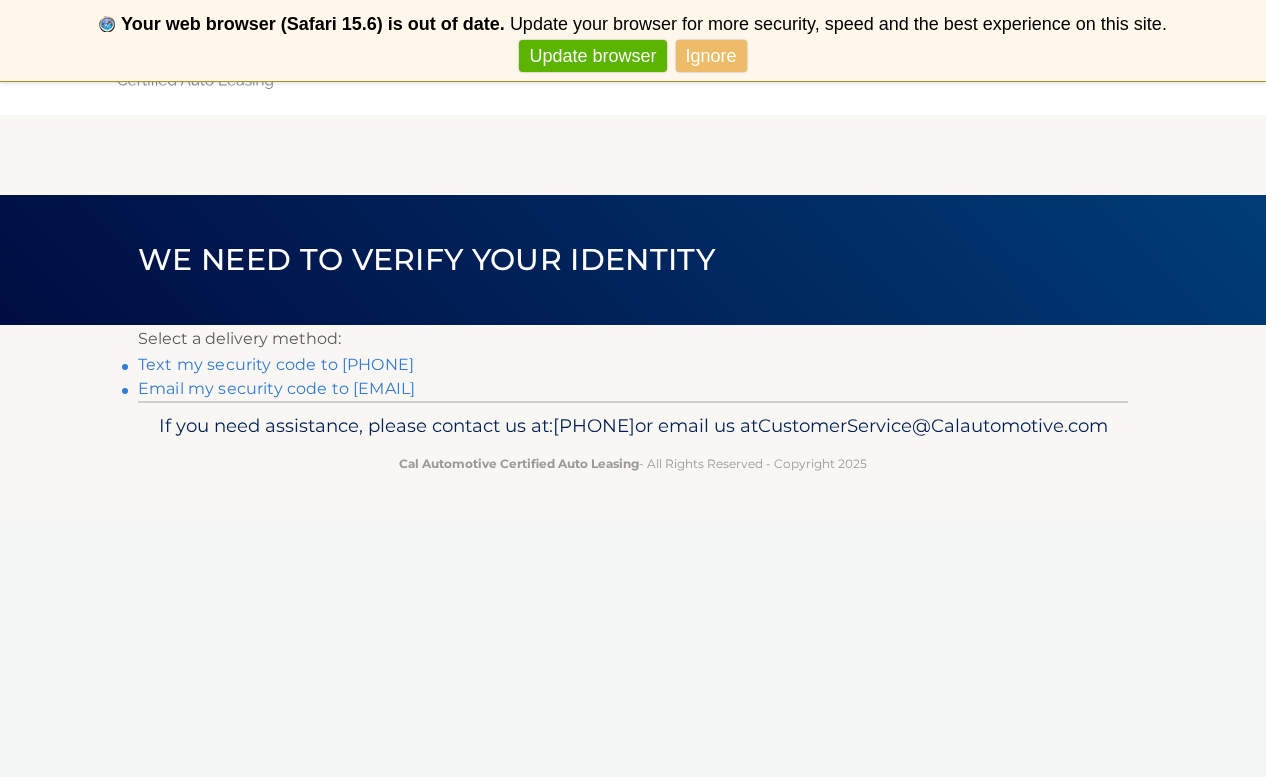 scroll, scrollTop: 0, scrollLeft: 0, axis: both 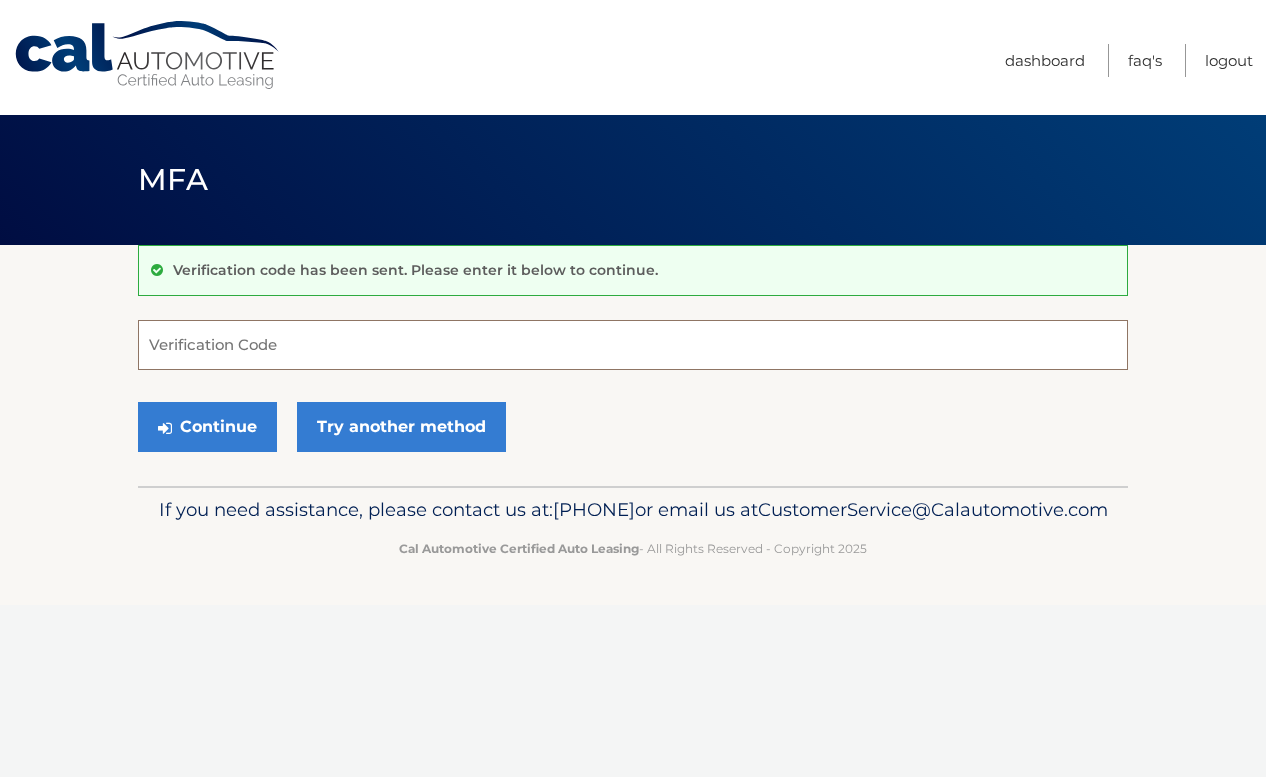 click on "Verification Code" at bounding box center (633, 345) 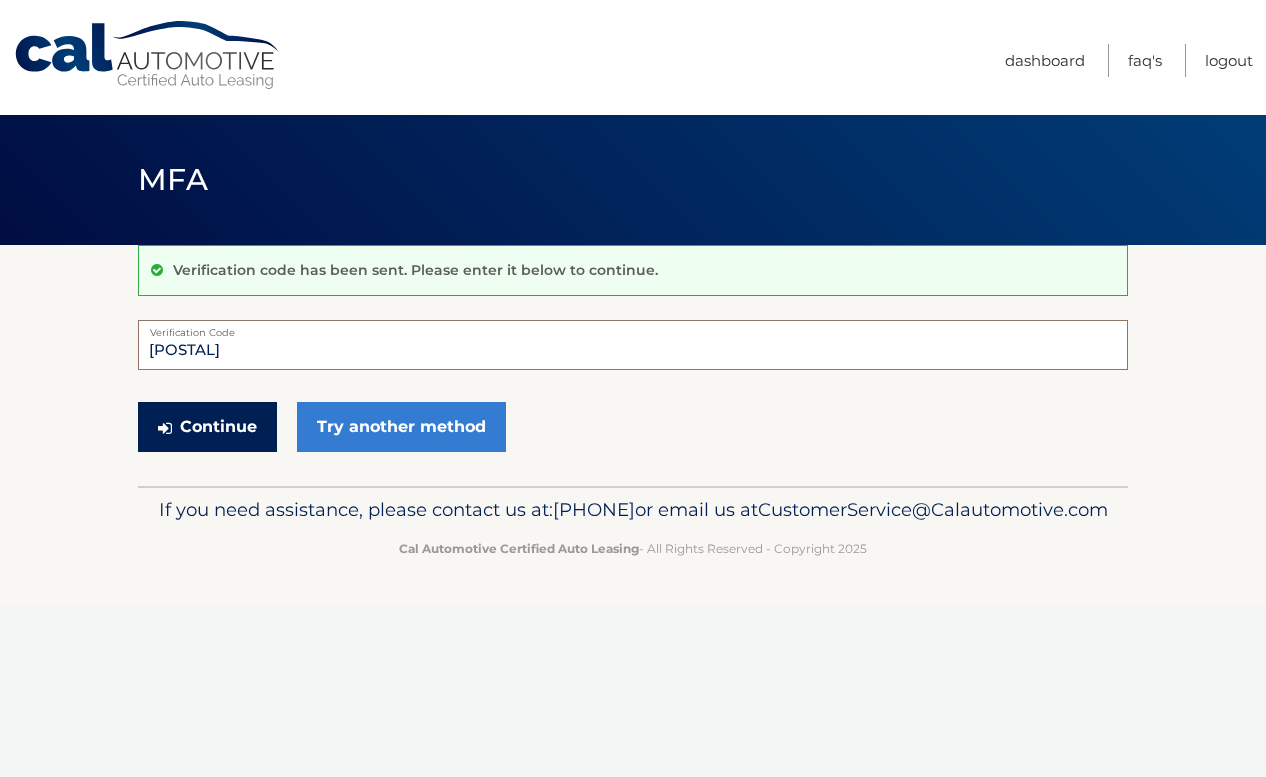 type on "[POSTAL]" 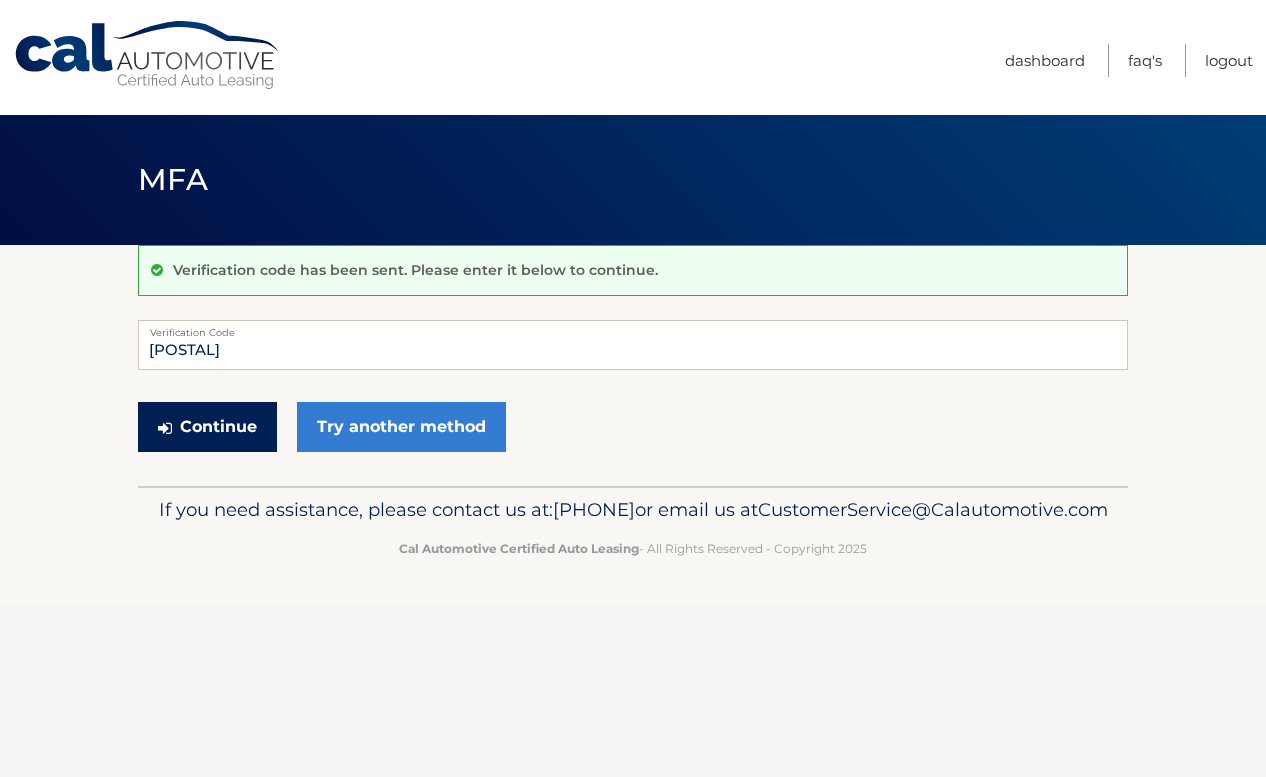 click on "Continue" at bounding box center (207, 427) 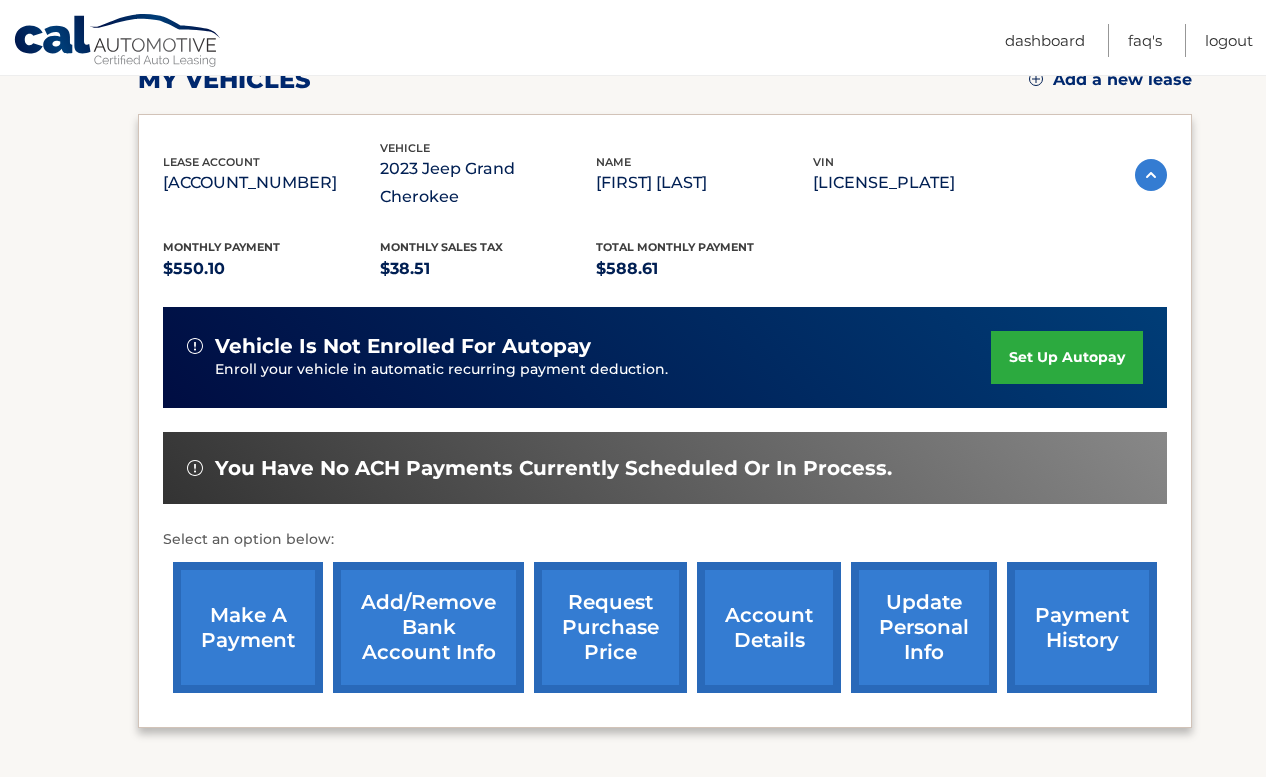 scroll, scrollTop: 338, scrollLeft: 0, axis: vertical 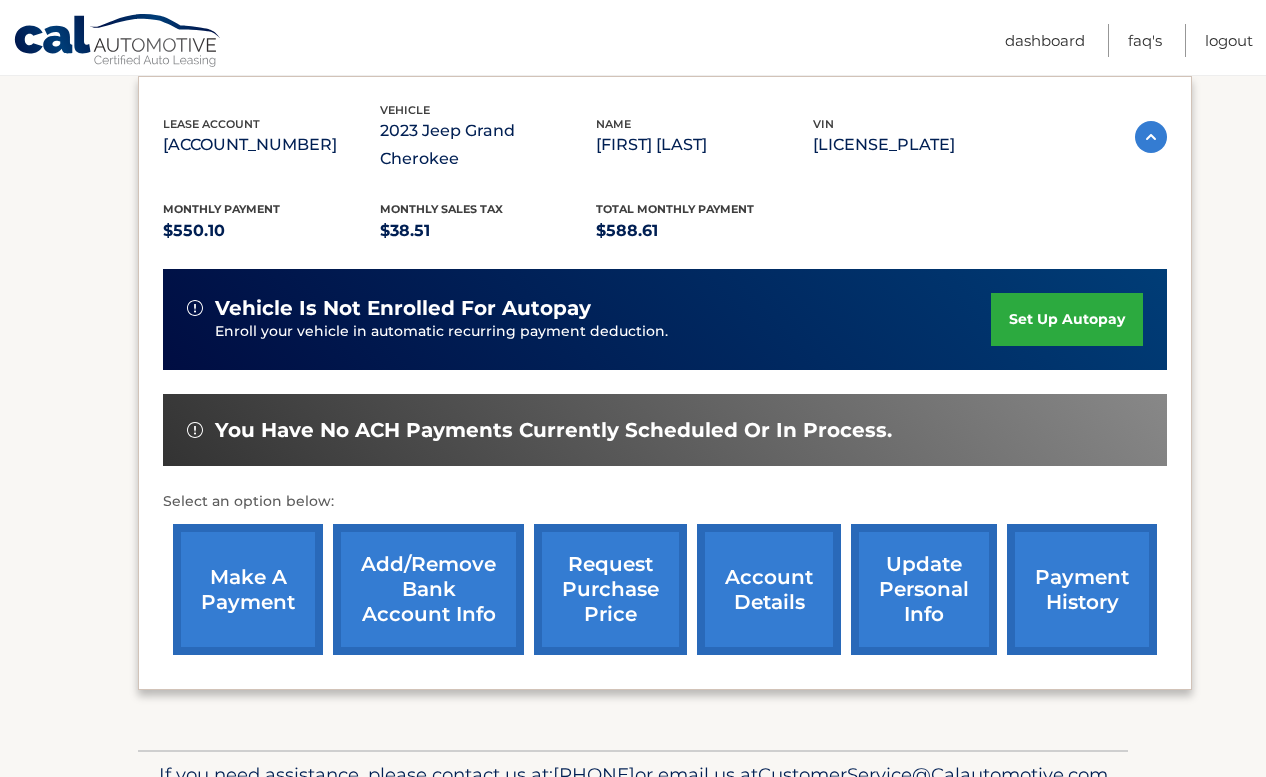 click on "make a payment" at bounding box center (248, 589) 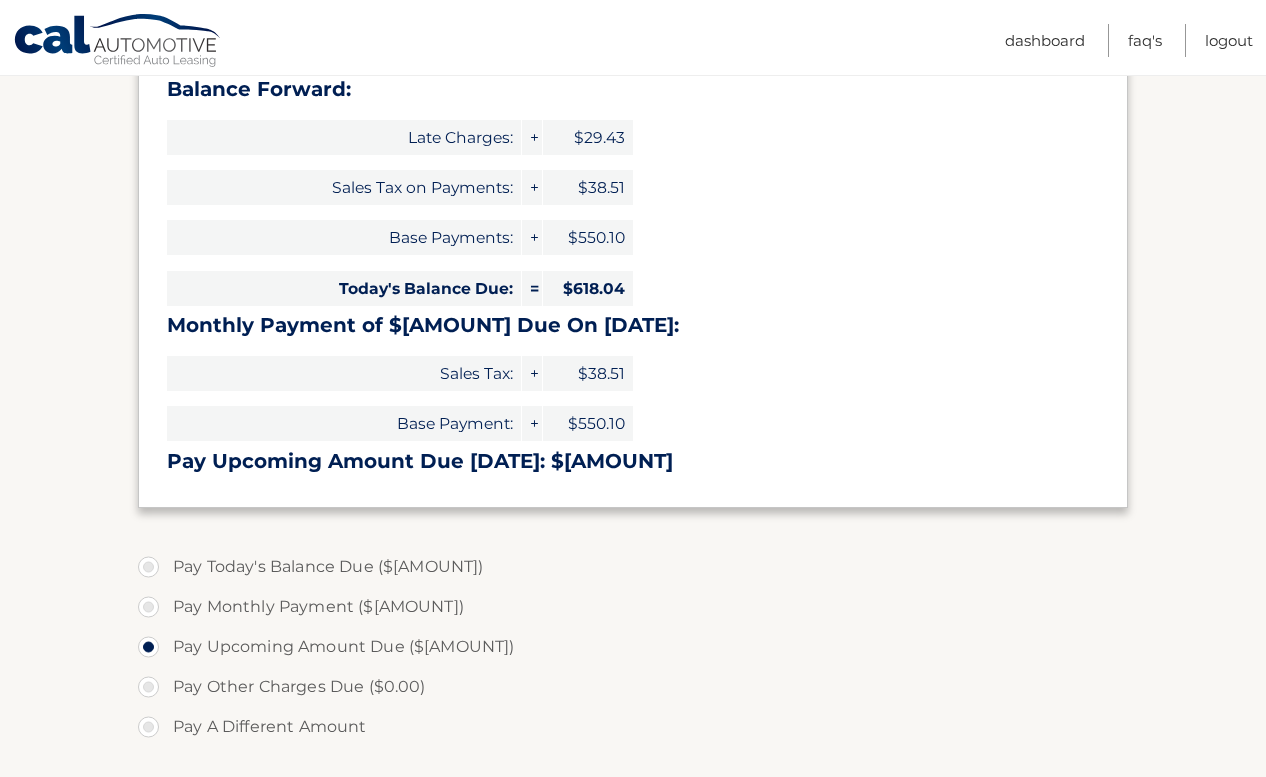 scroll, scrollTop: 334, scrollLeft: 0, axis: vertical 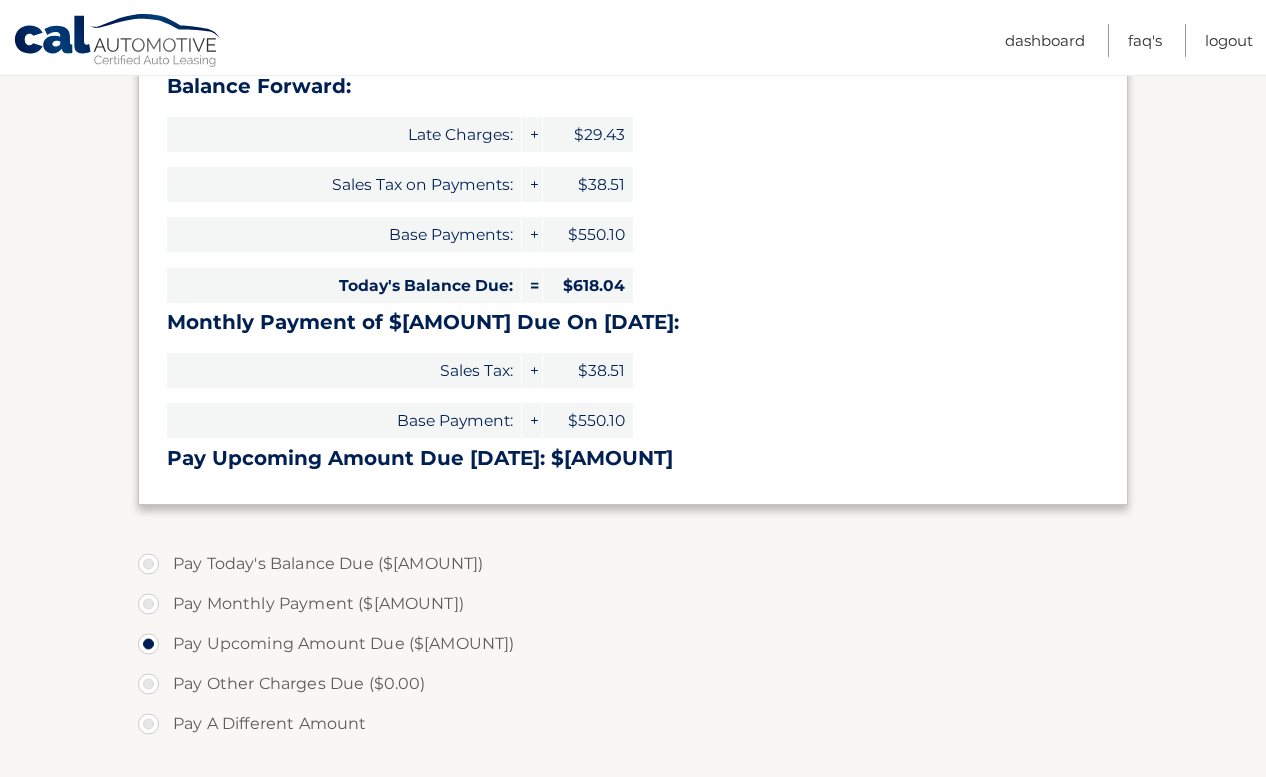 click on "Pay Today's Balance Due ($[AMOUNT])" at bounding box center [633, 564] 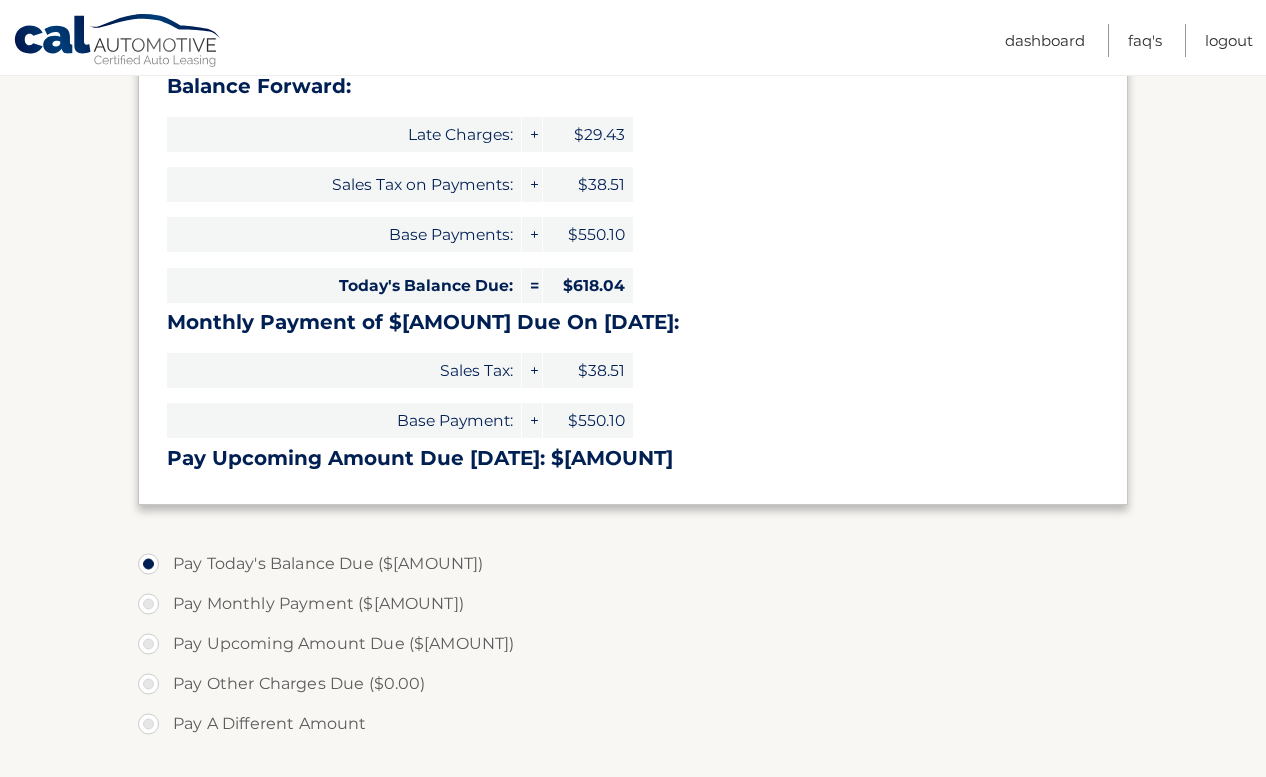 type on "618.04" 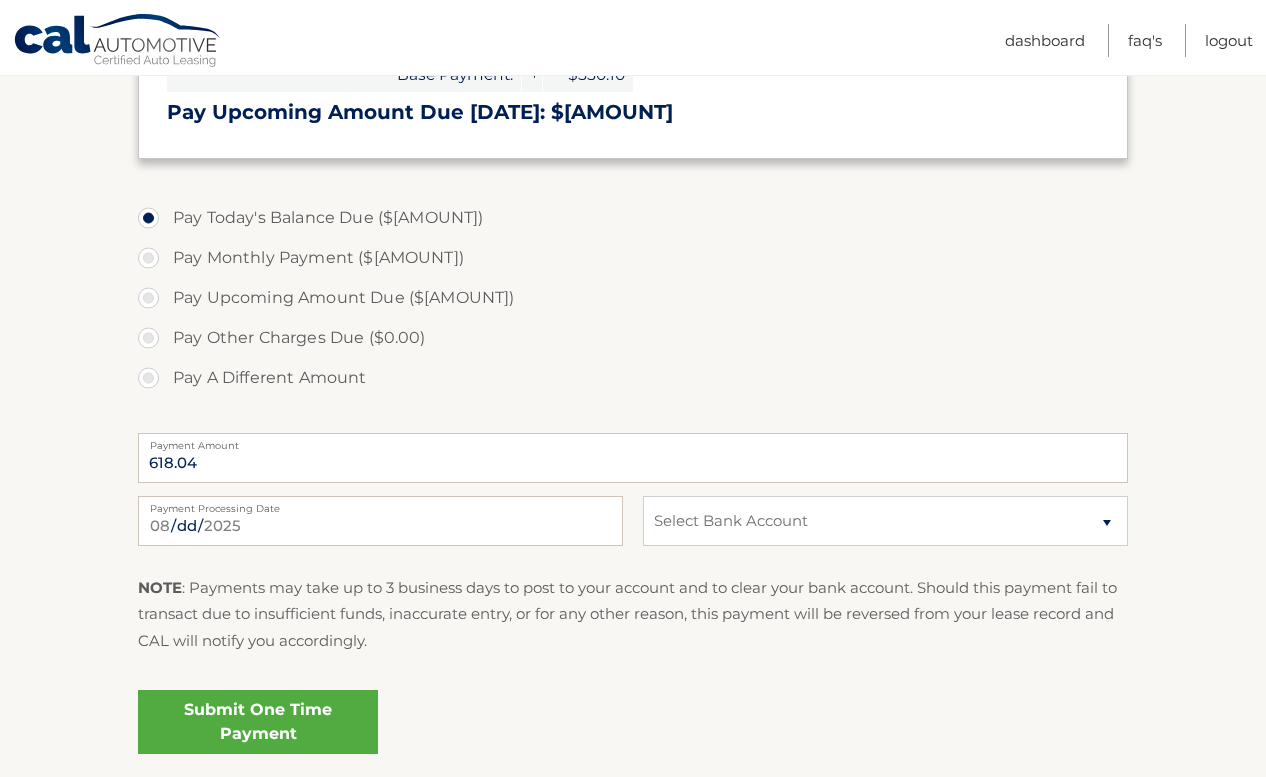 scroll, scrollTop: 684, scrollLeft: 0, axis: vertical 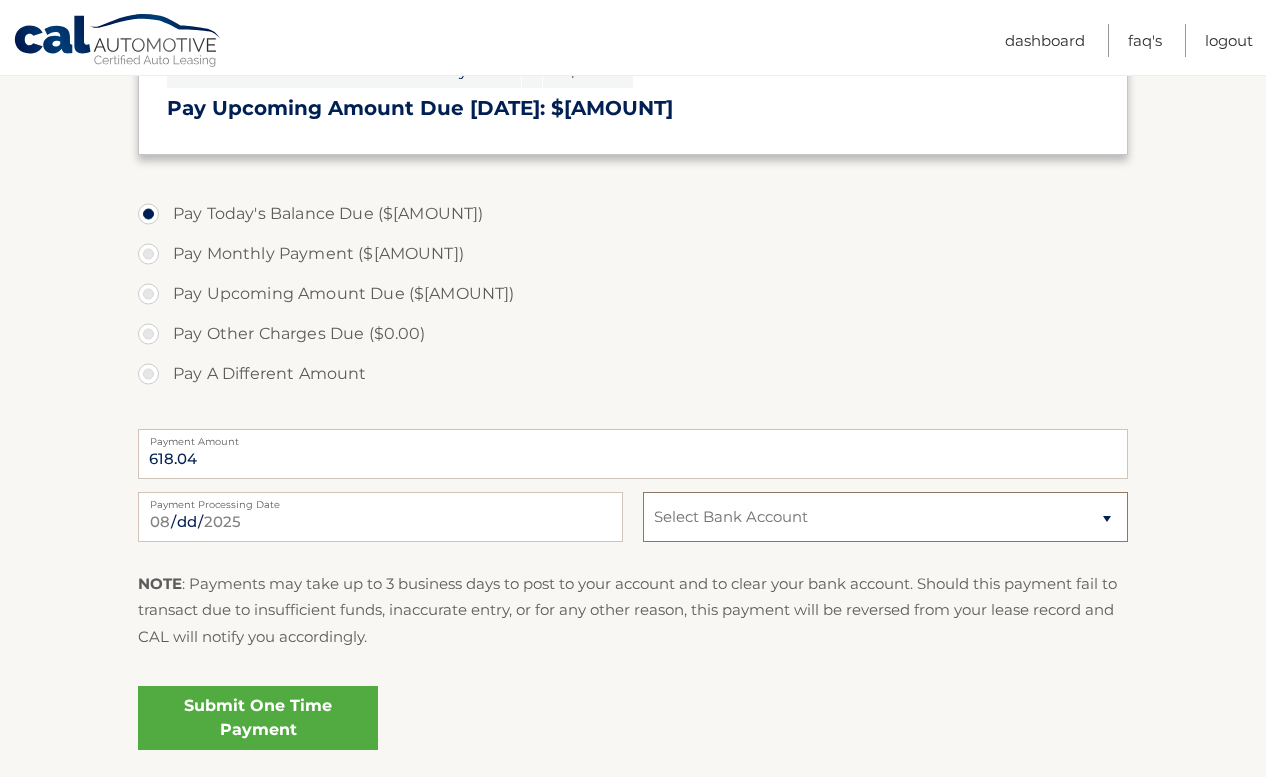 select on "ZDMxNDdiN2YtOTFkMi00NTQwLTg2YjktMWQyZDgwZWMyZjZi" 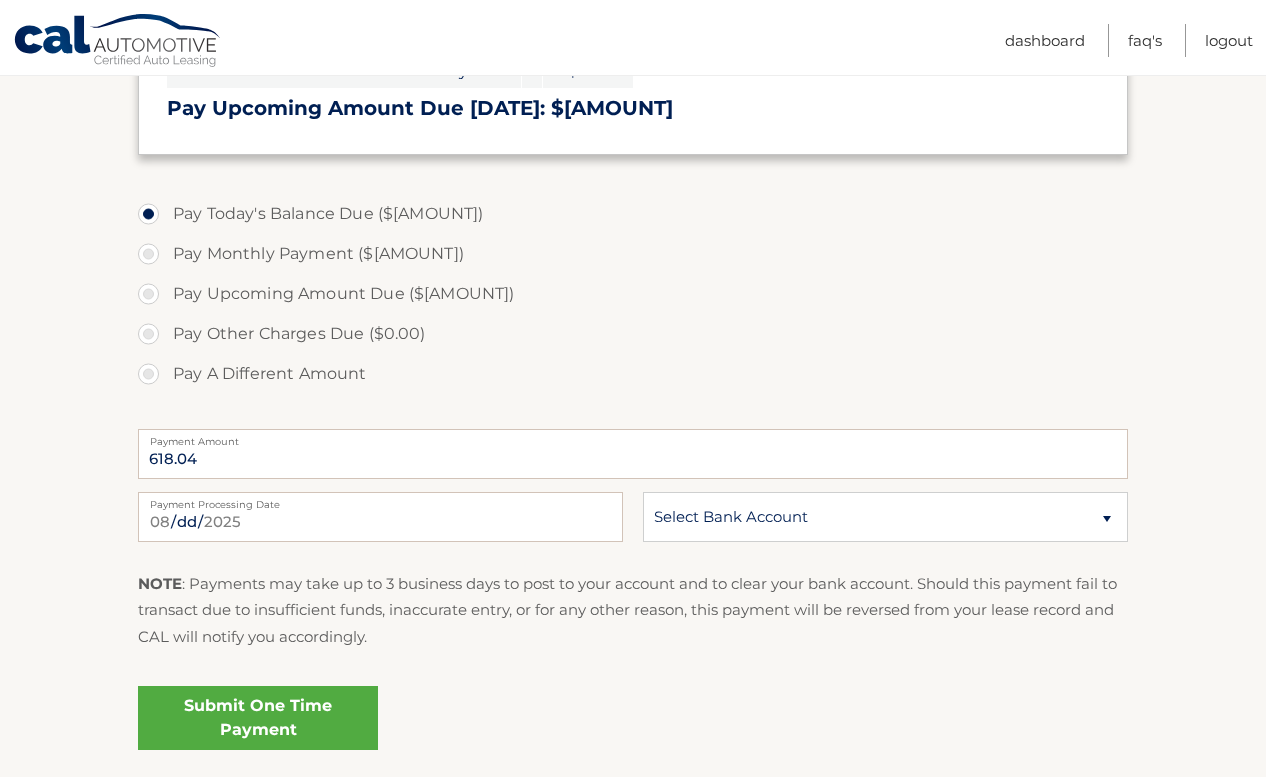 click on "Submit One Time Payment" at bounding box center (258, 718) 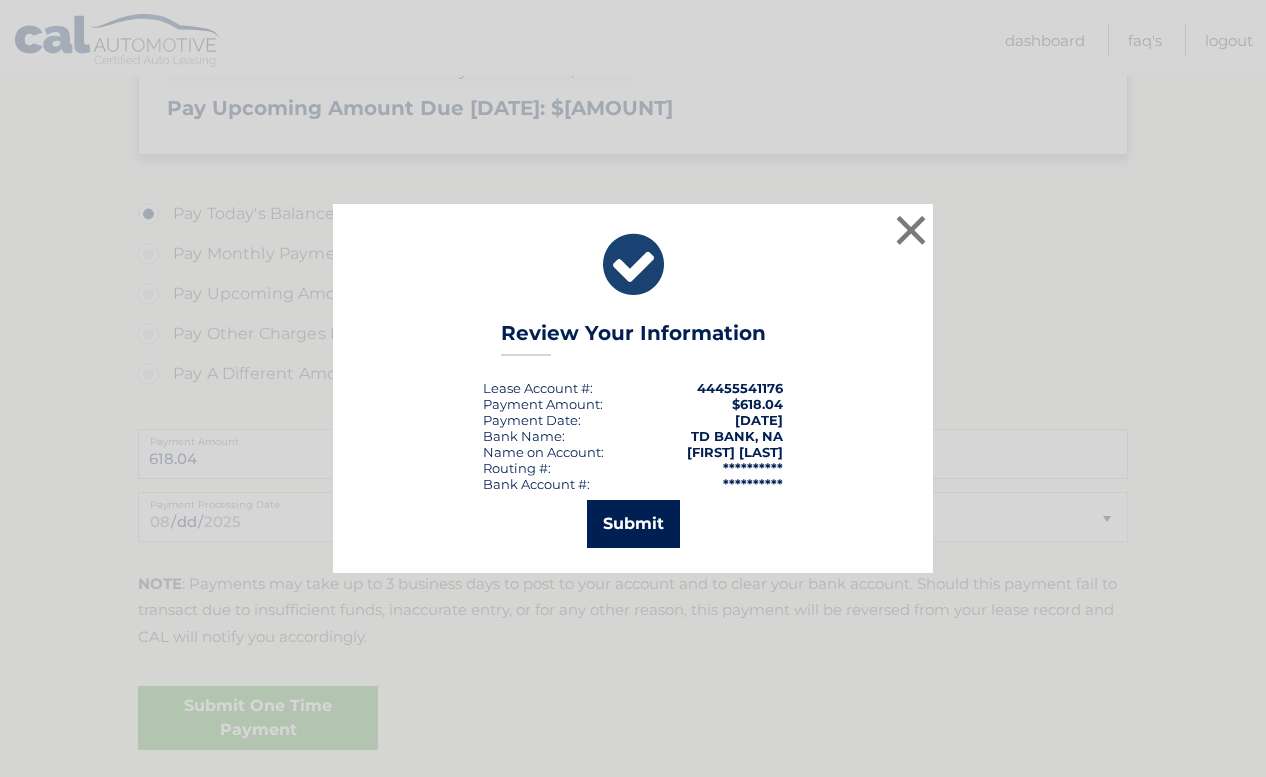 click on "Submit" at bounding box center [633, 524] 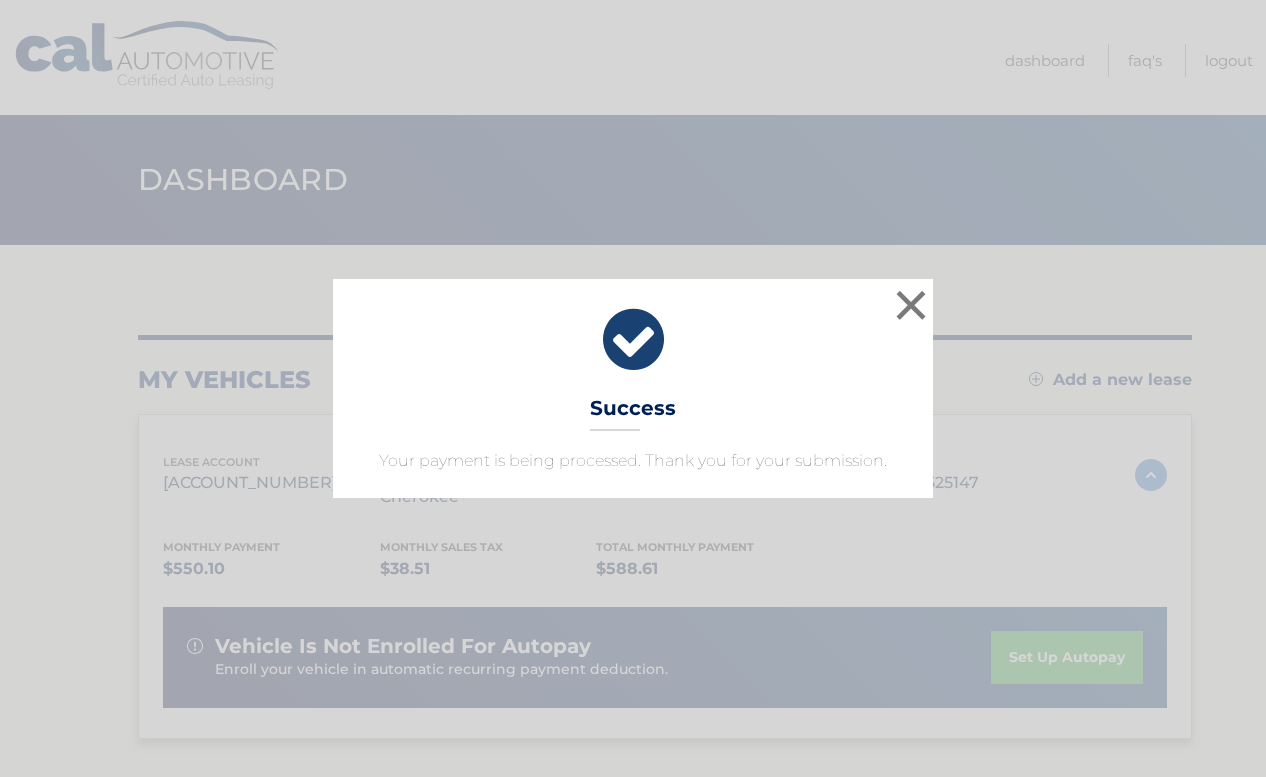 scroll, scrollTop: 0, scrollLeft: 0, axis: both 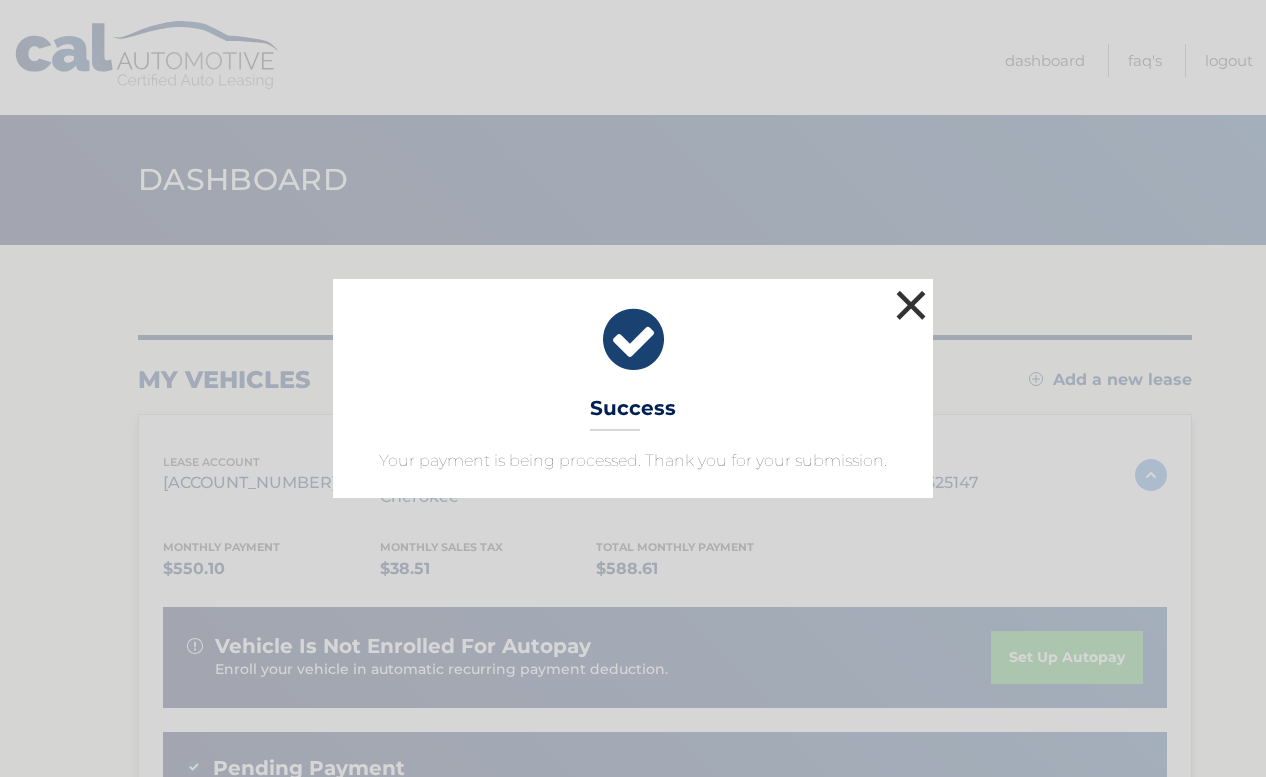 click on "×" at bounding box center [911, 305] 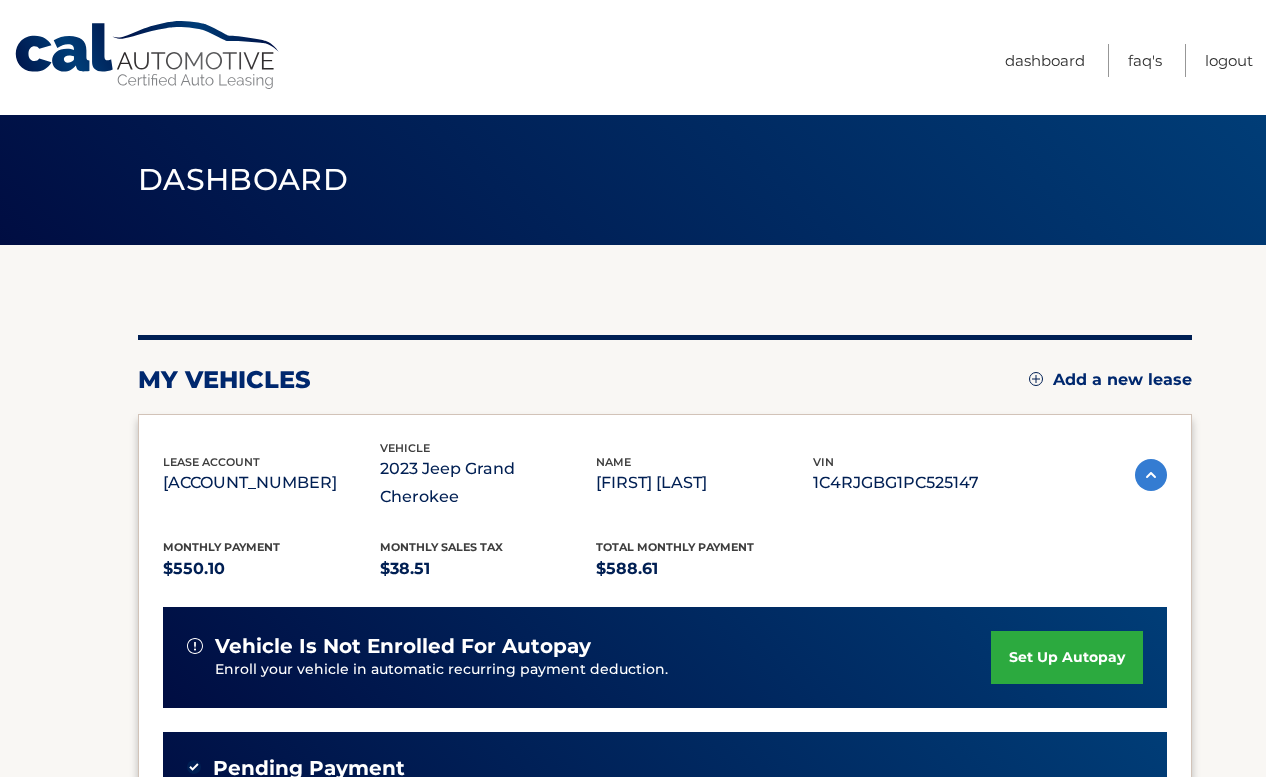 scroll, scrollTop: 0, scrollLeft: 0, axis: both 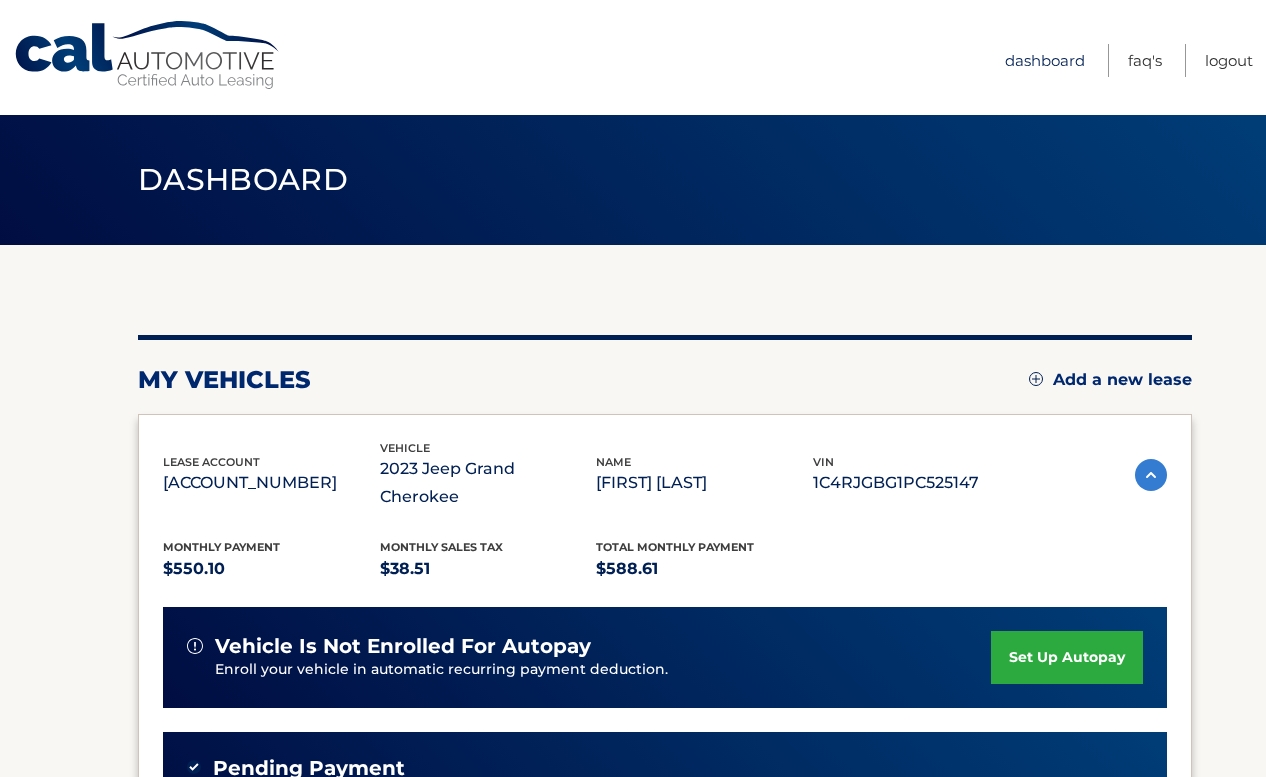 click on "Dashboard" at bounding box center [1045, 60] 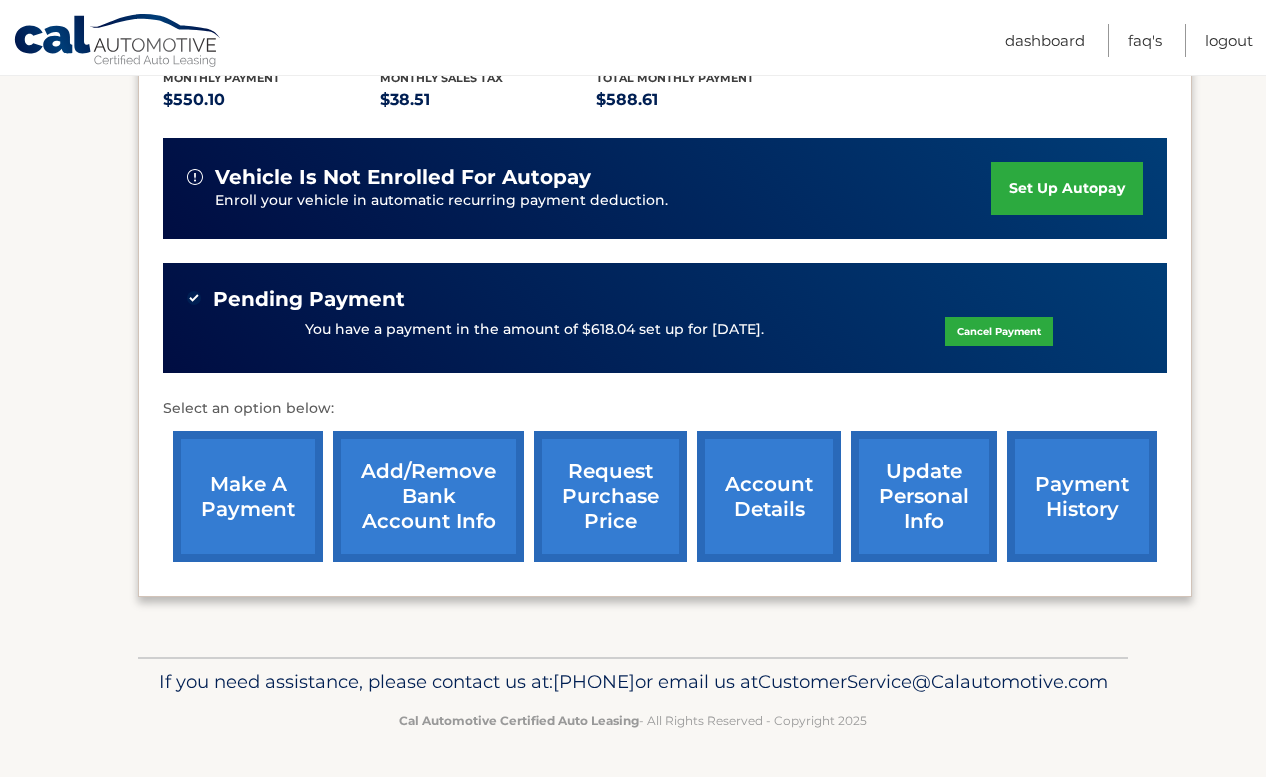 scroll, scrollTop: 495, scrollLeft: 0, axis: vertical 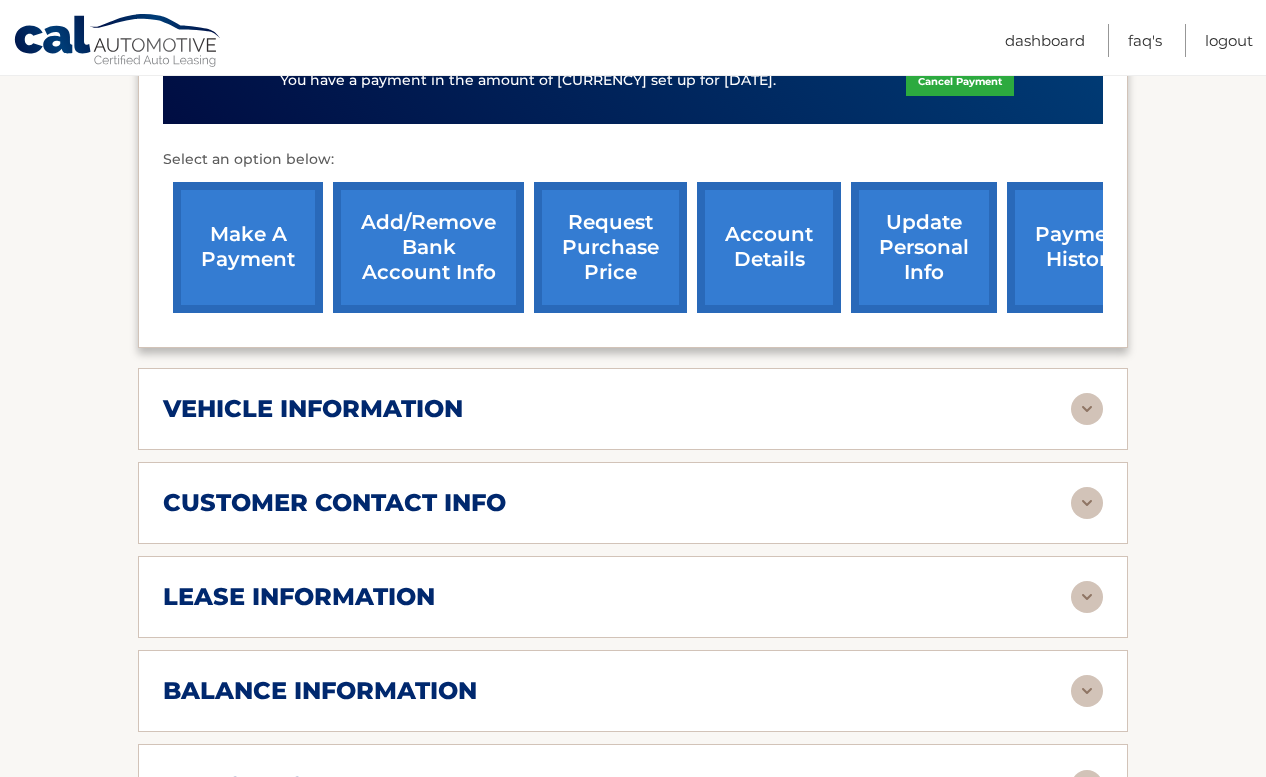 click on "vehicle information" at bounding box center [617, 409] 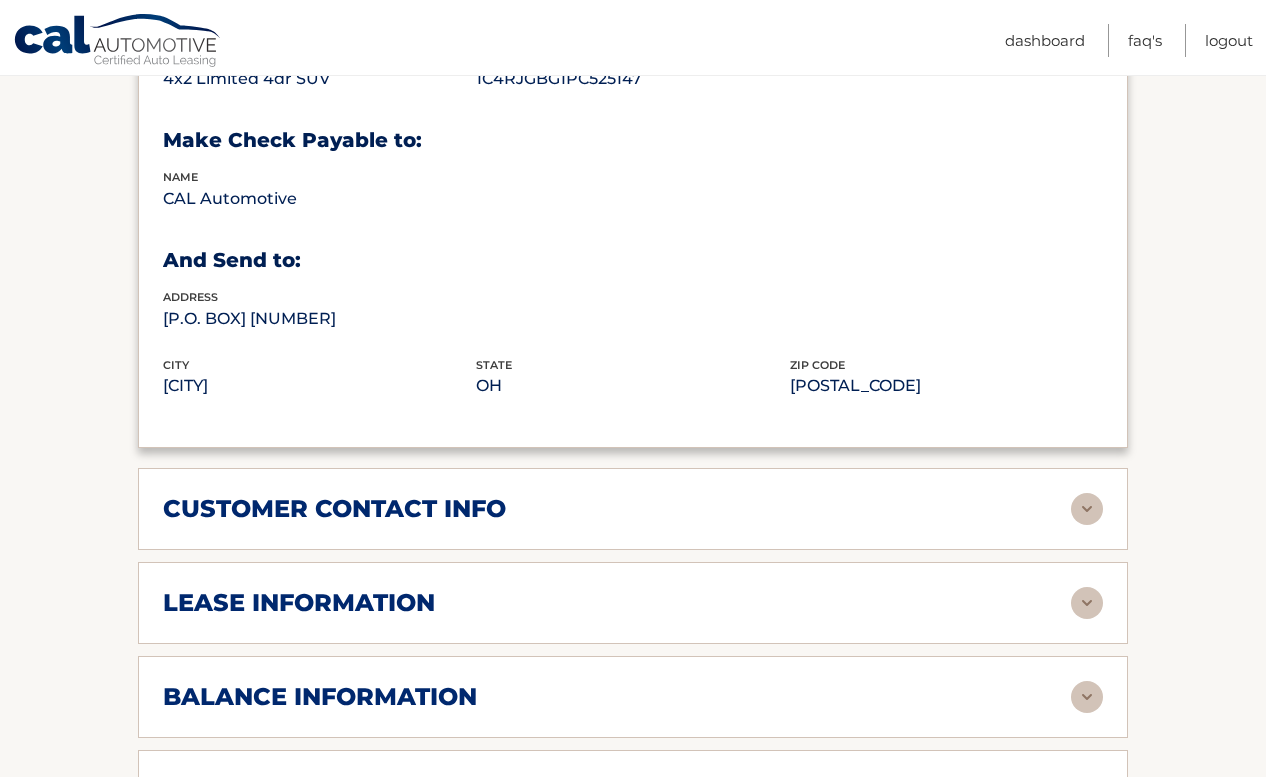 scroll, scrollTop: 1241, scrollLeft: 0, axis: vertical 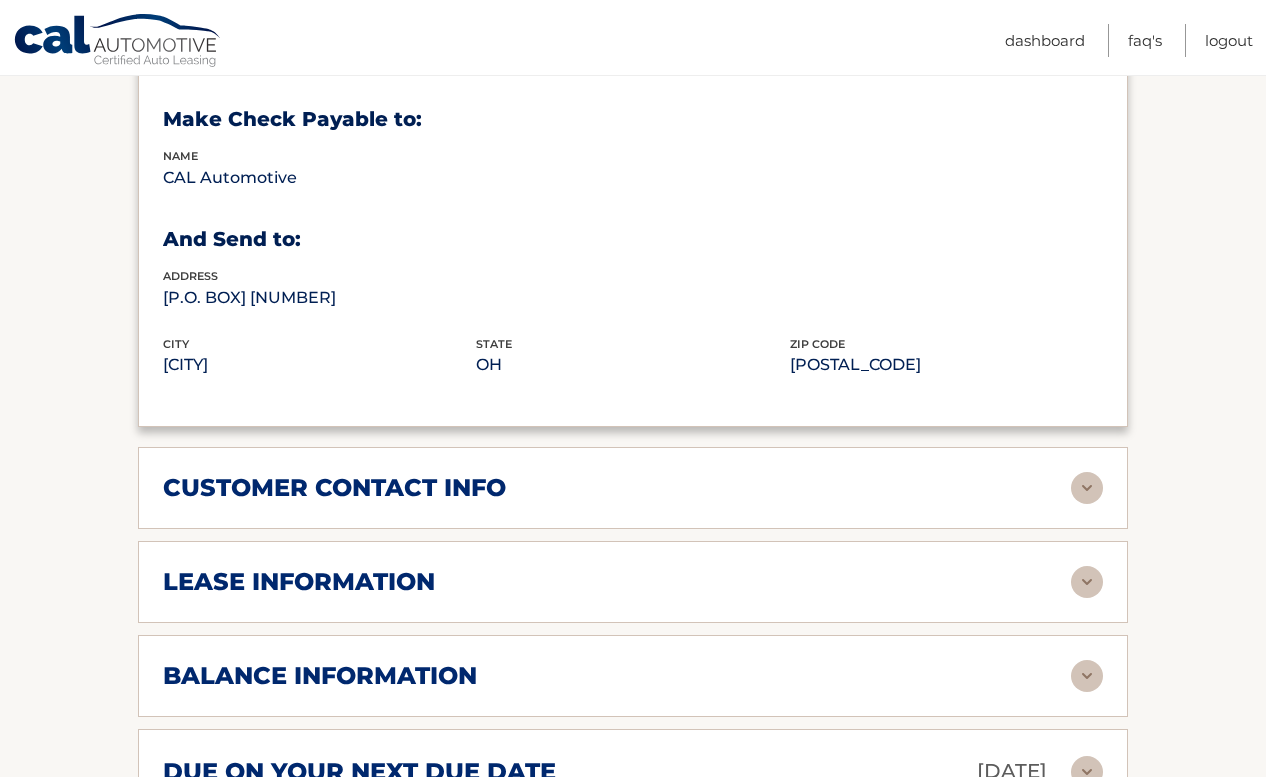 click on "customer contact info" at bounding box center [617, 488] 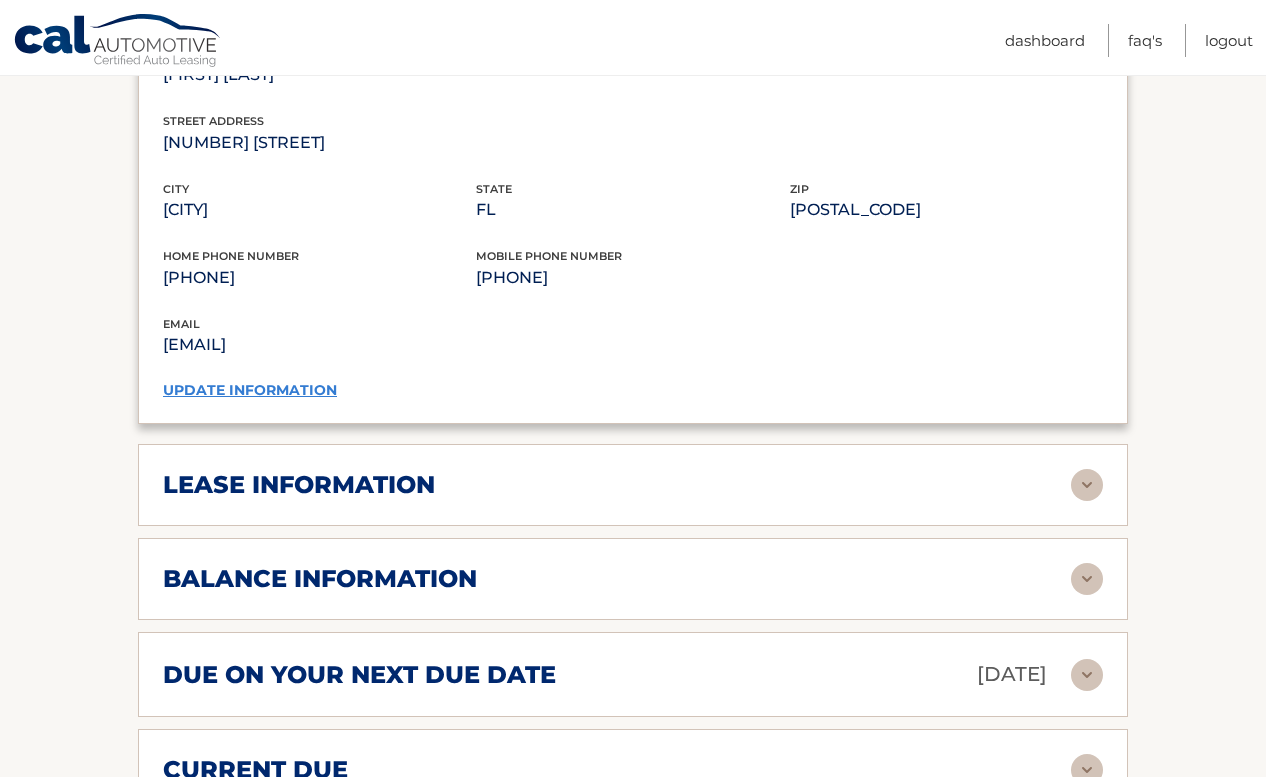 scroll, scrollTop: 1735, scrollLeft: 0, axis: vertical 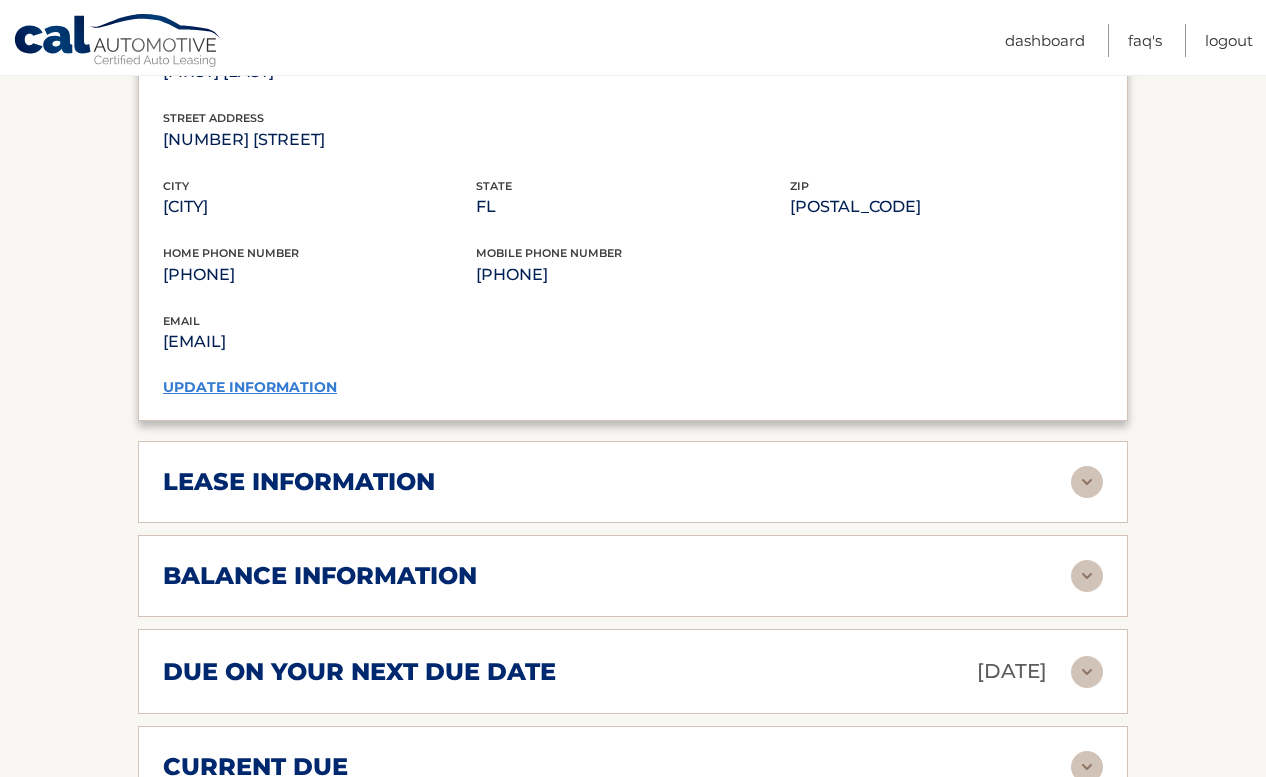 click on "lease information" at bounding box center (617, 482) 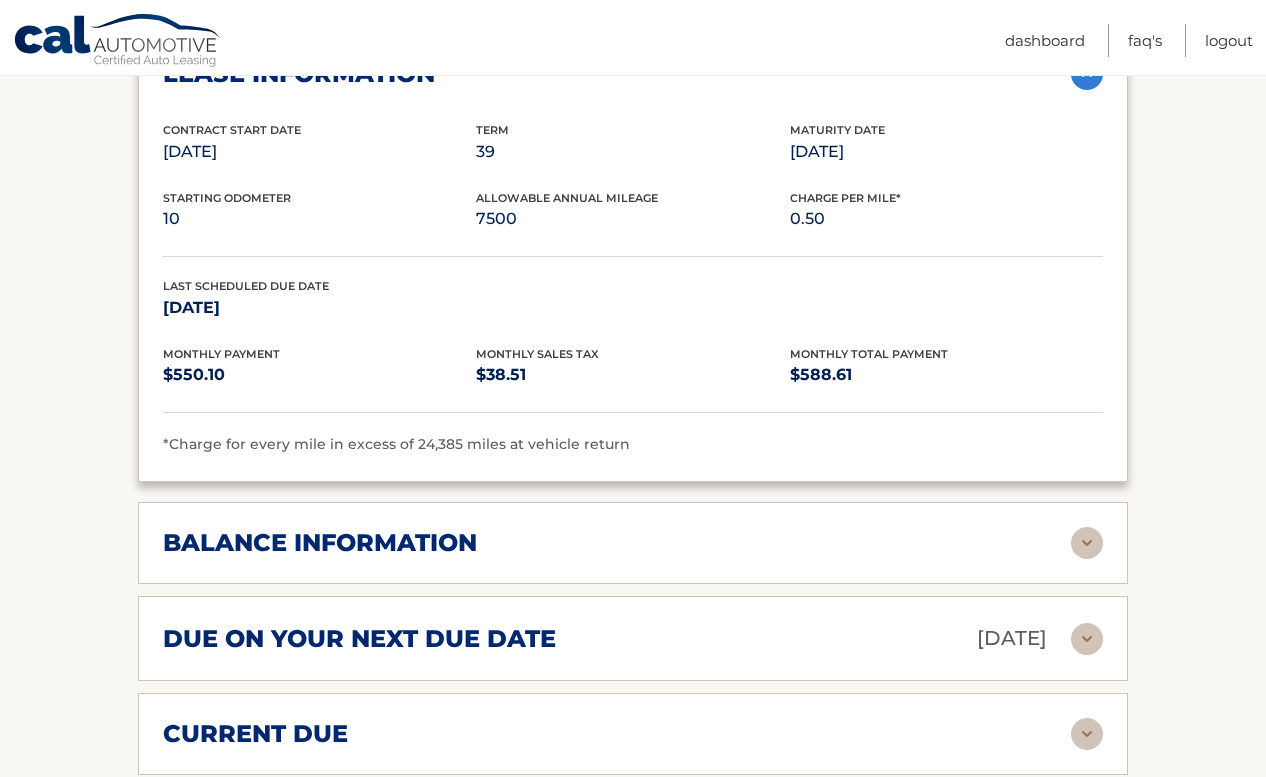 scroll, scrollTop: 2150, scrollLeft: 0, axis: vertical 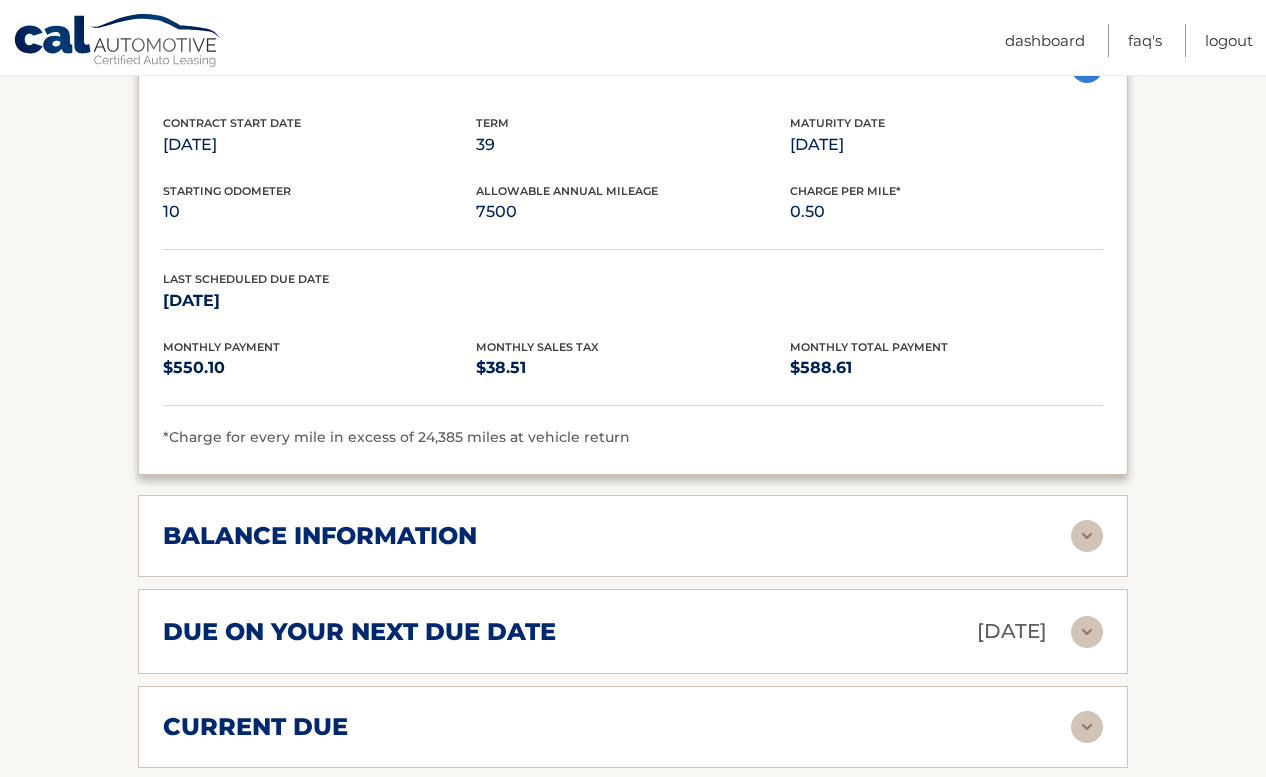 click on "balance information" at bounding box center (617, 536) 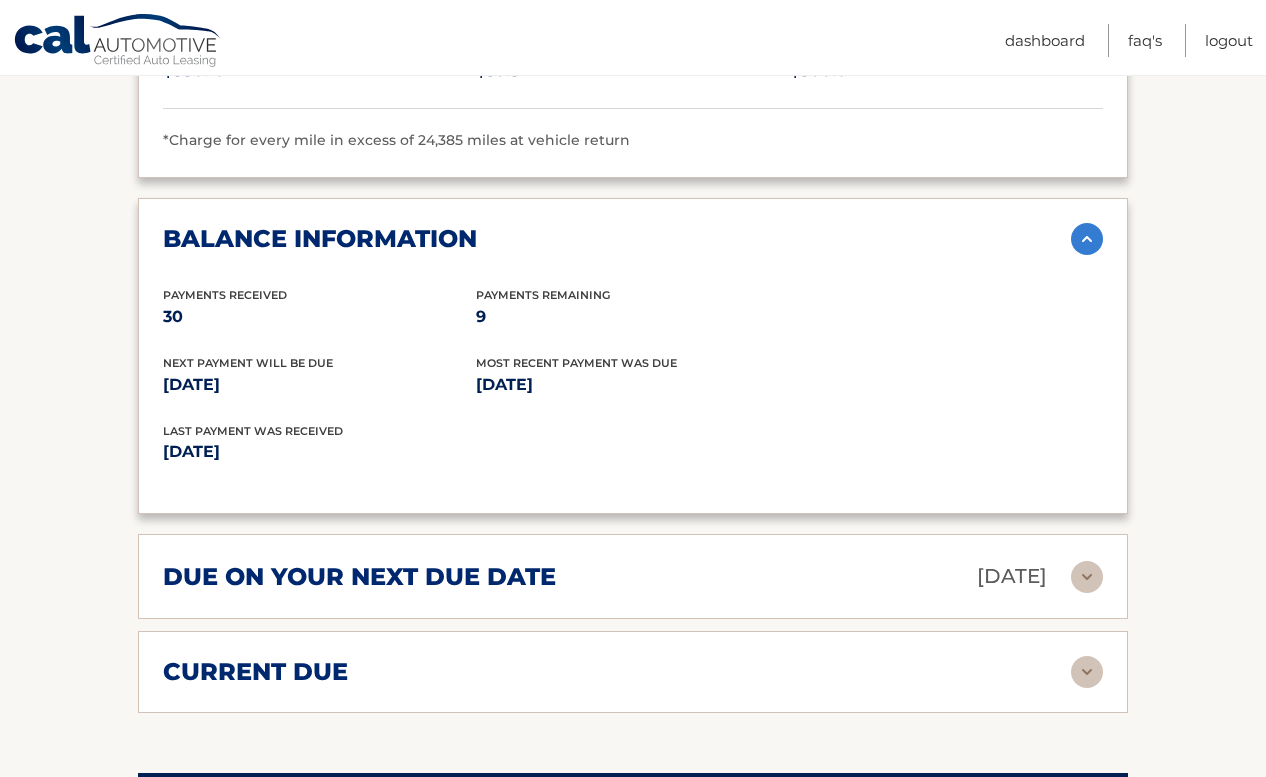 scroll, scrollTop: 2454, scrollLeft: 0, axis: vertical 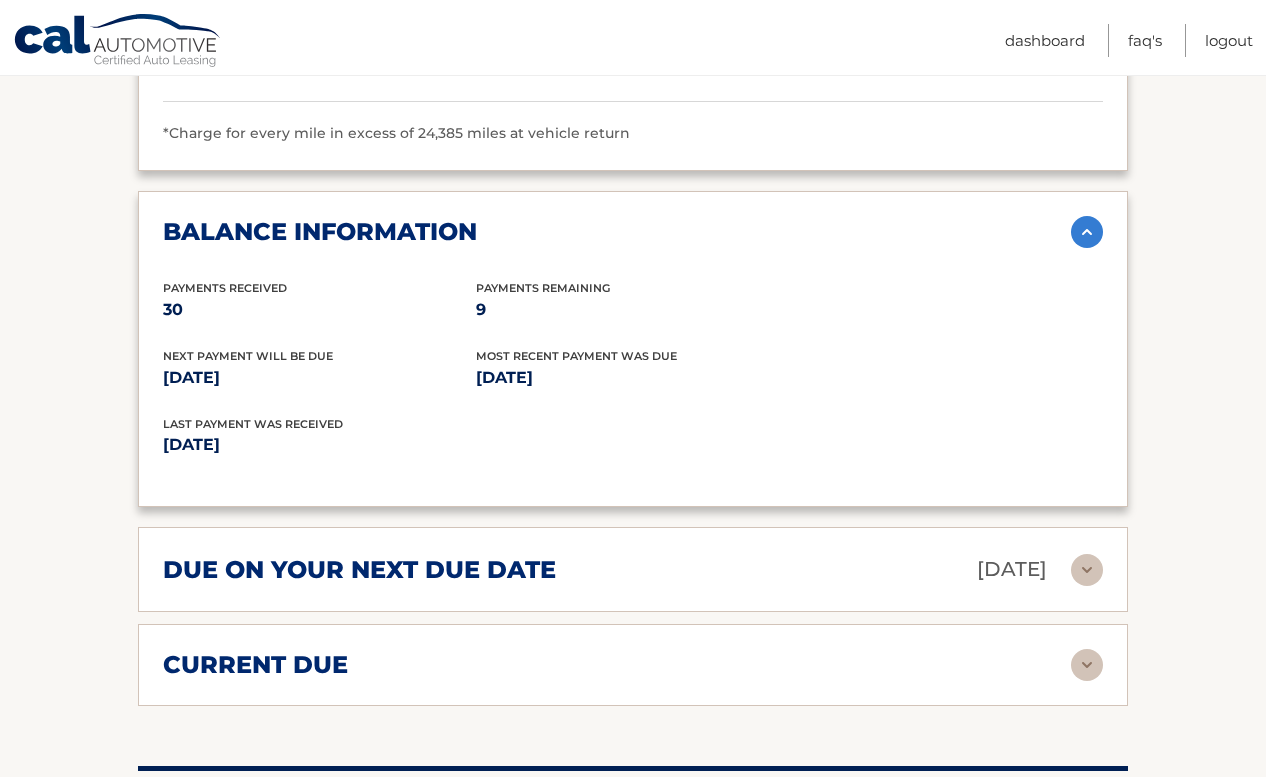 click on "due on your next due date
Aug 12, 2025
Late Charges
$29.43
Miscellaneous Charges
$0.00
Sales Tax
$77.02
Payments Due
$1,100.20
total
$1,206.65" at bounding box center (633, 569) 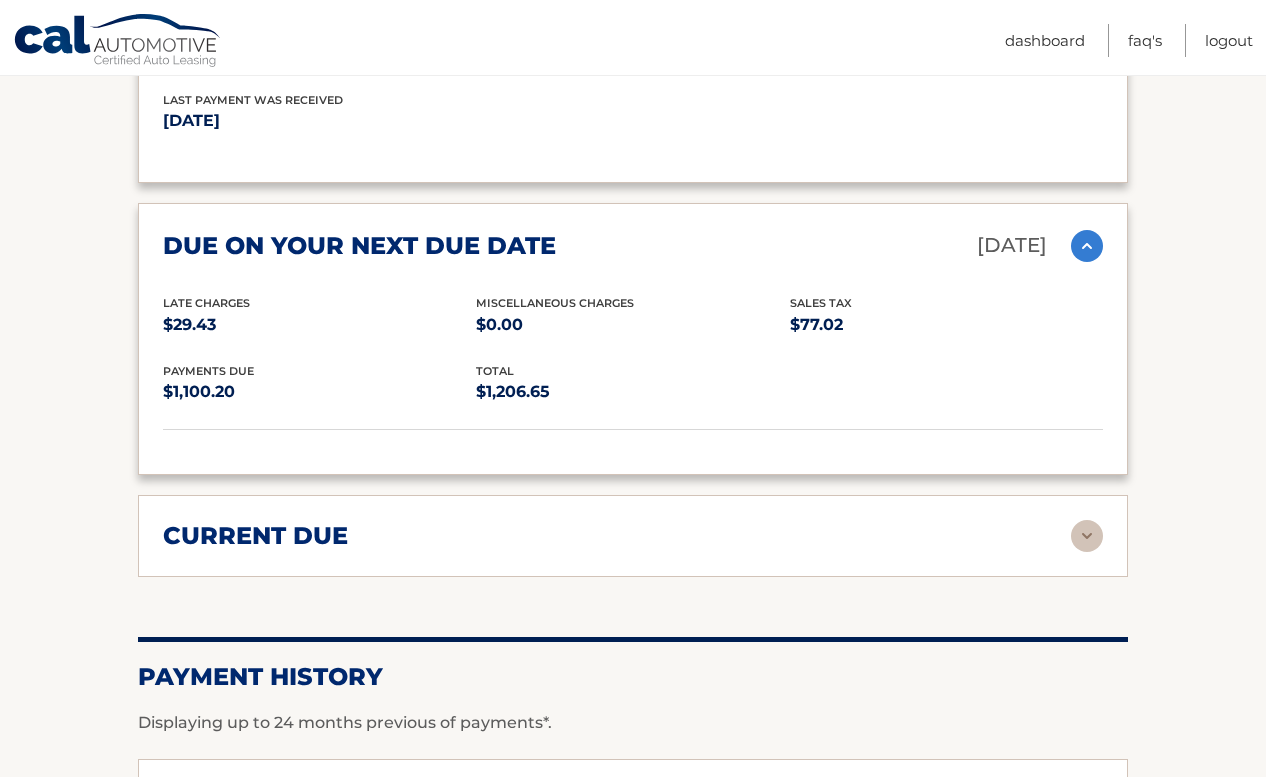 scroll, scrollTop: 2798, scrollLeft: 0, axis: vertical 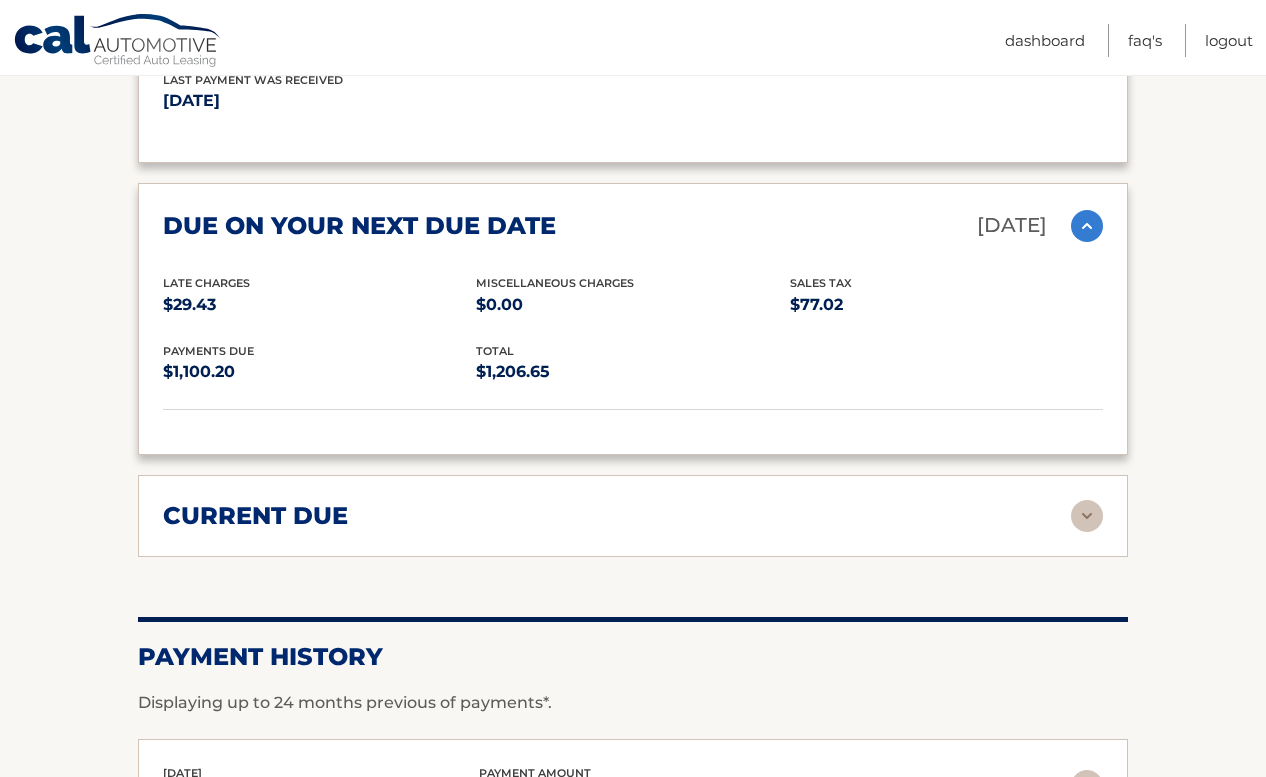 click on "current due" at bounding box center (617, 516) 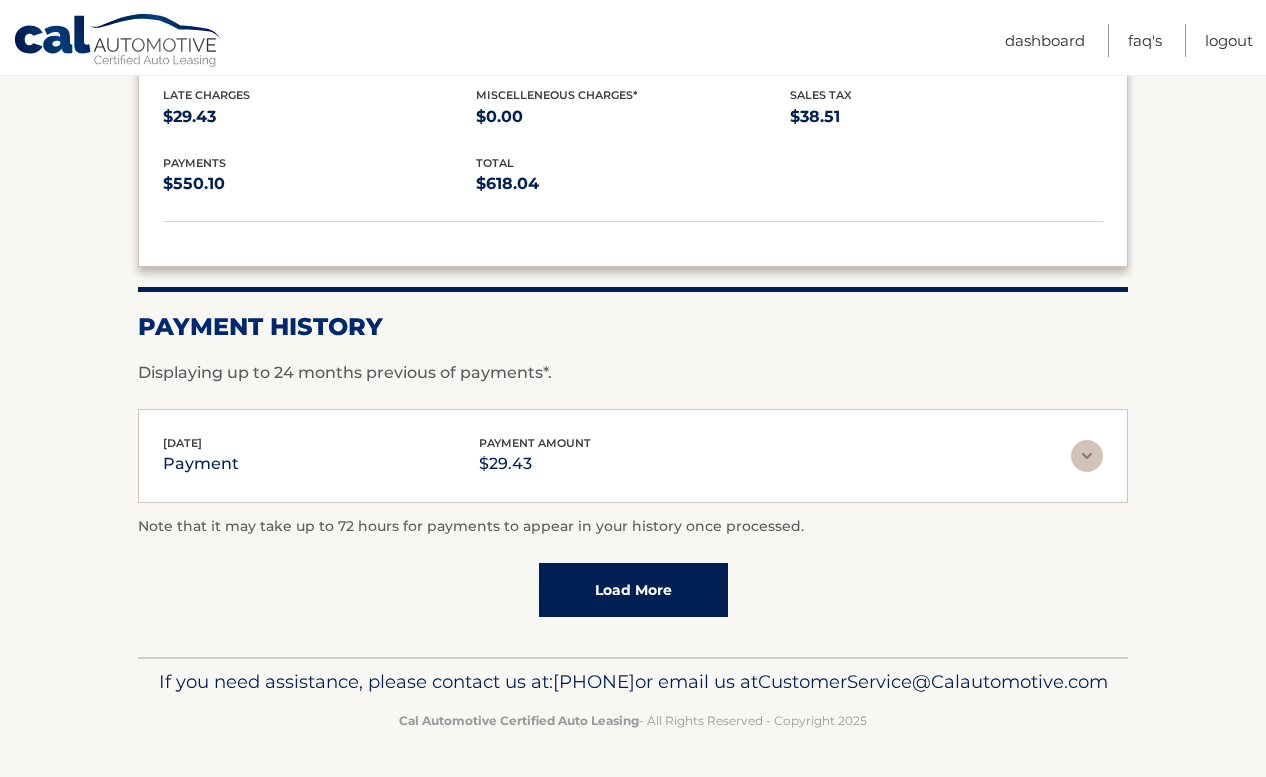 scroll, scrollTop: 3285, scrollLeft: 0, axis: vertical 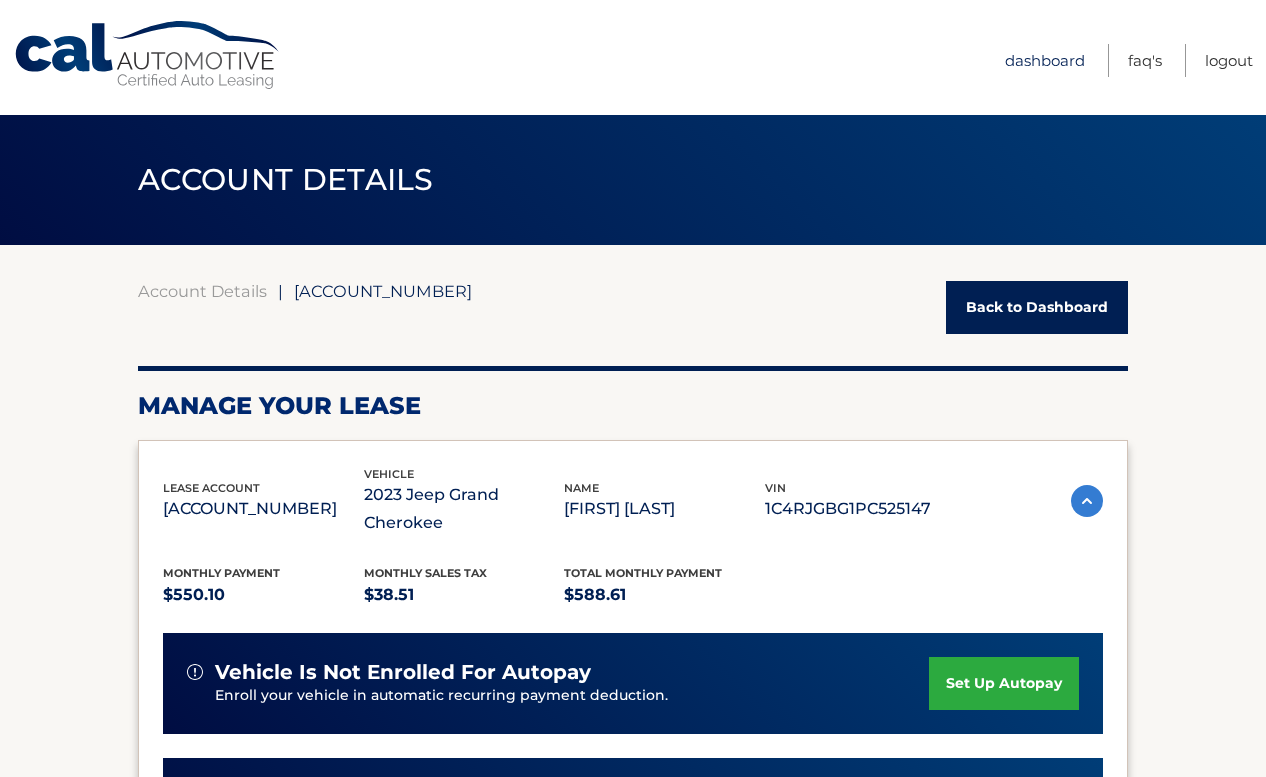 click on "Dashboard" at bounding box center (1045, 60) 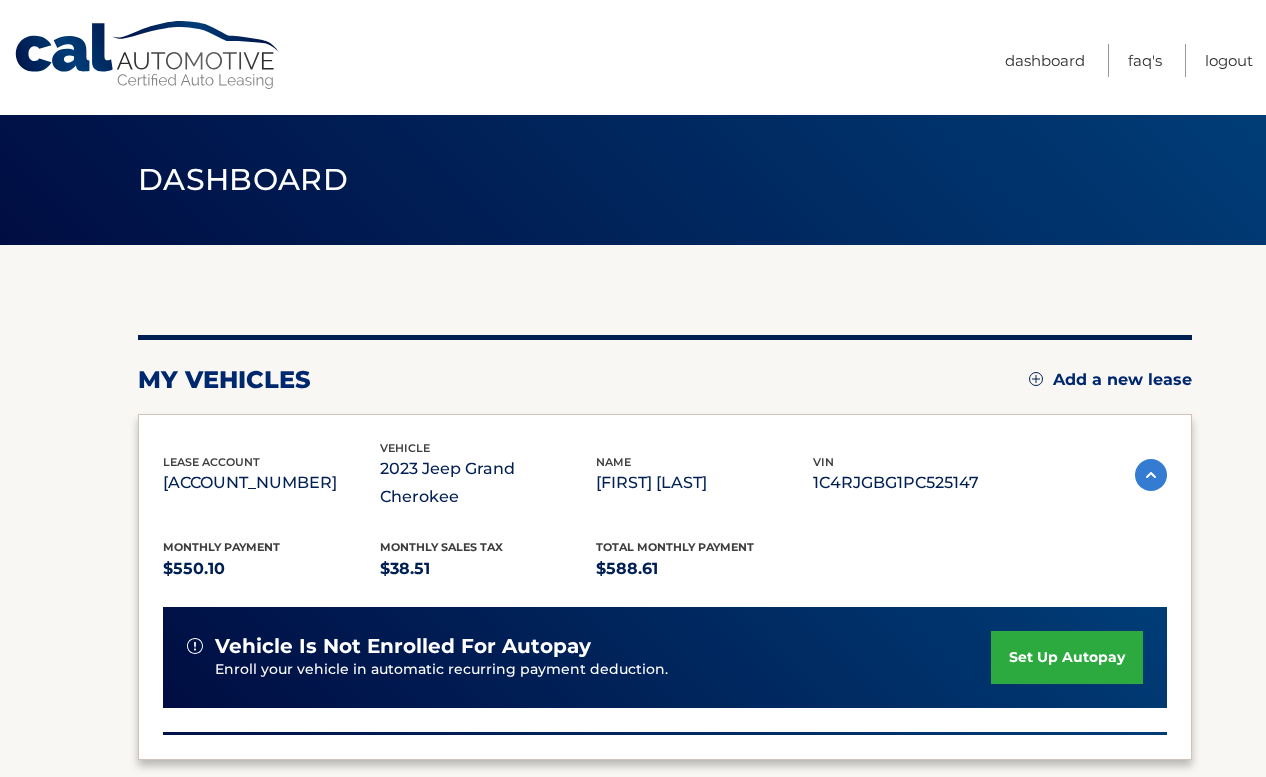 scroll, scrollTop: 0, scrollLeft: 0, axis: both 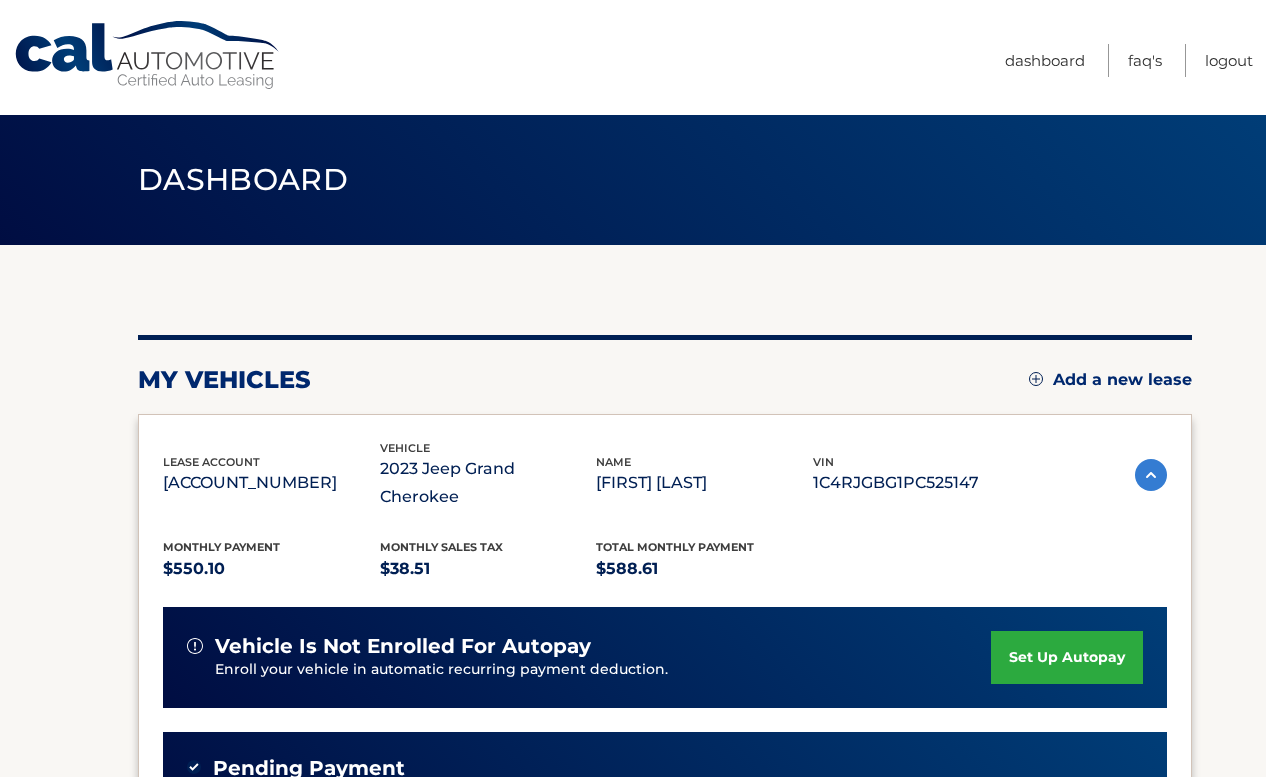 click on "Cal Automotive" at bounding box center [148, 55] 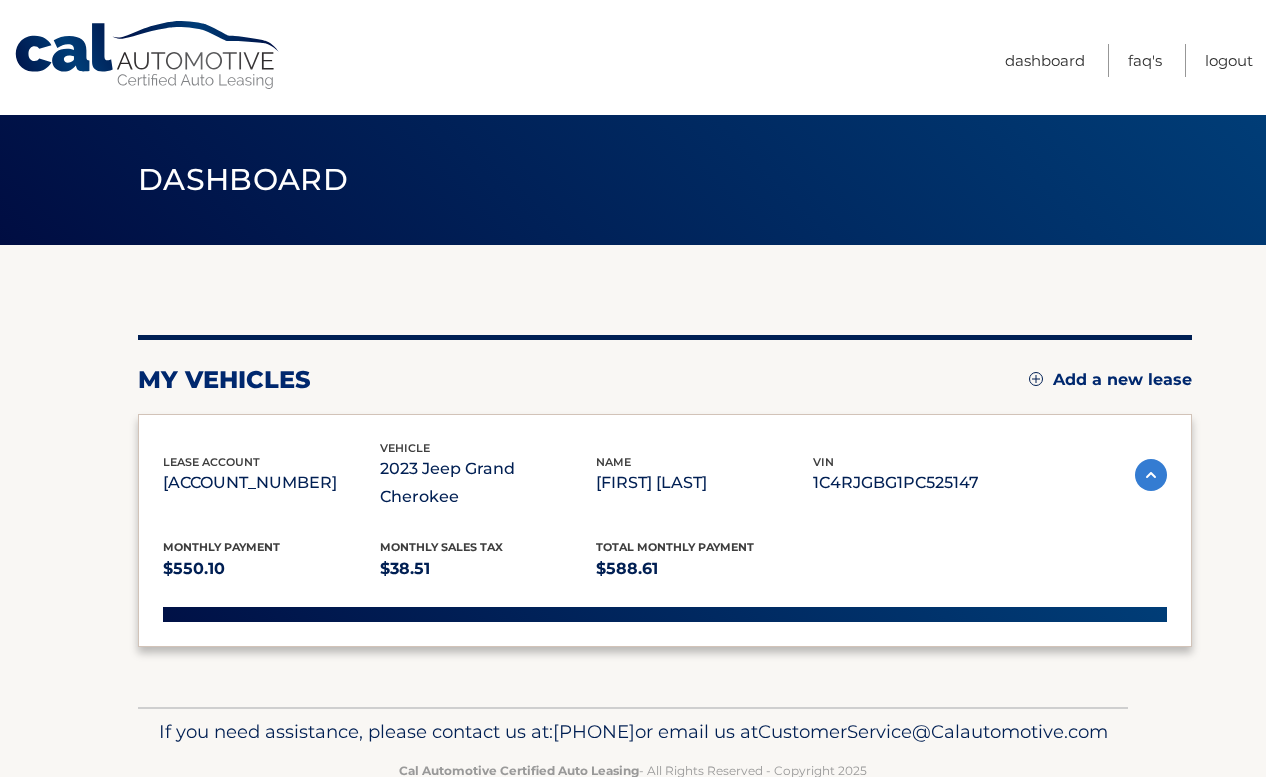 scroll, scrollTop: 0, scrollLeft: 0, axis: both 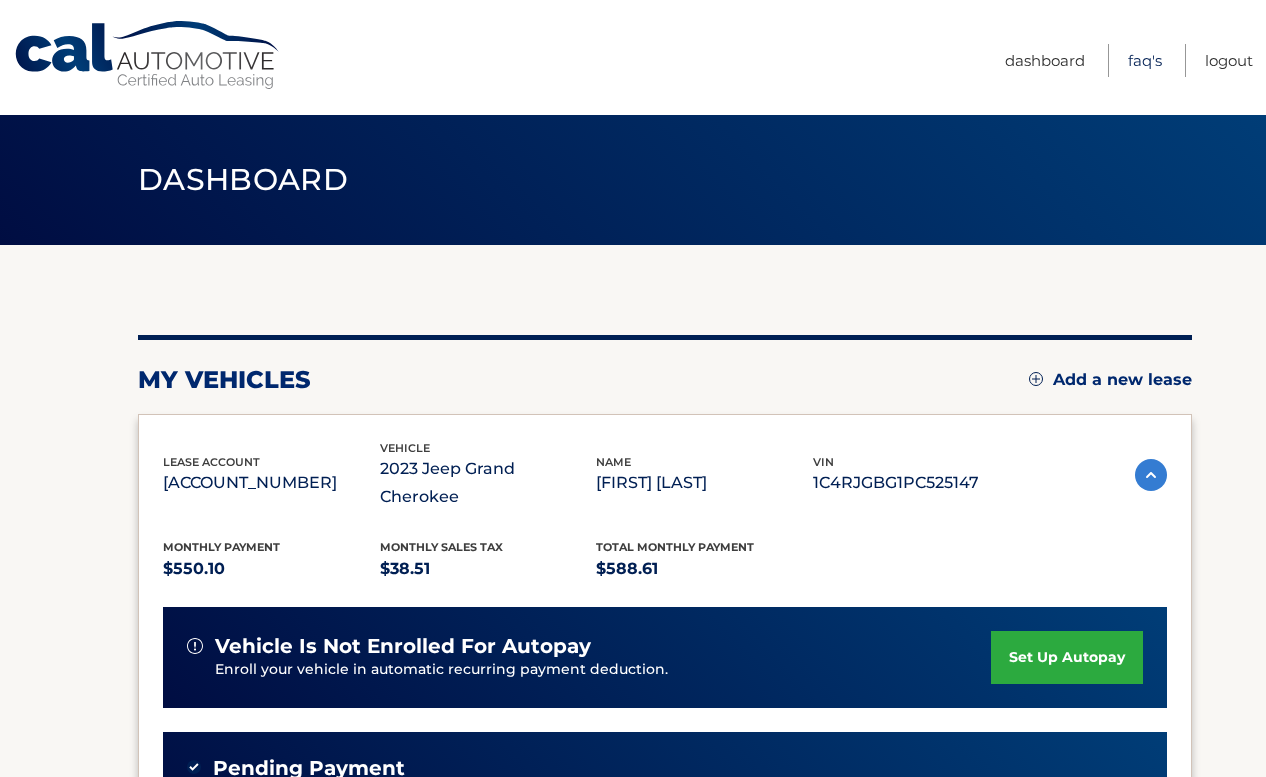 click on "FAQ's" at bounding box center (1145, 60) 